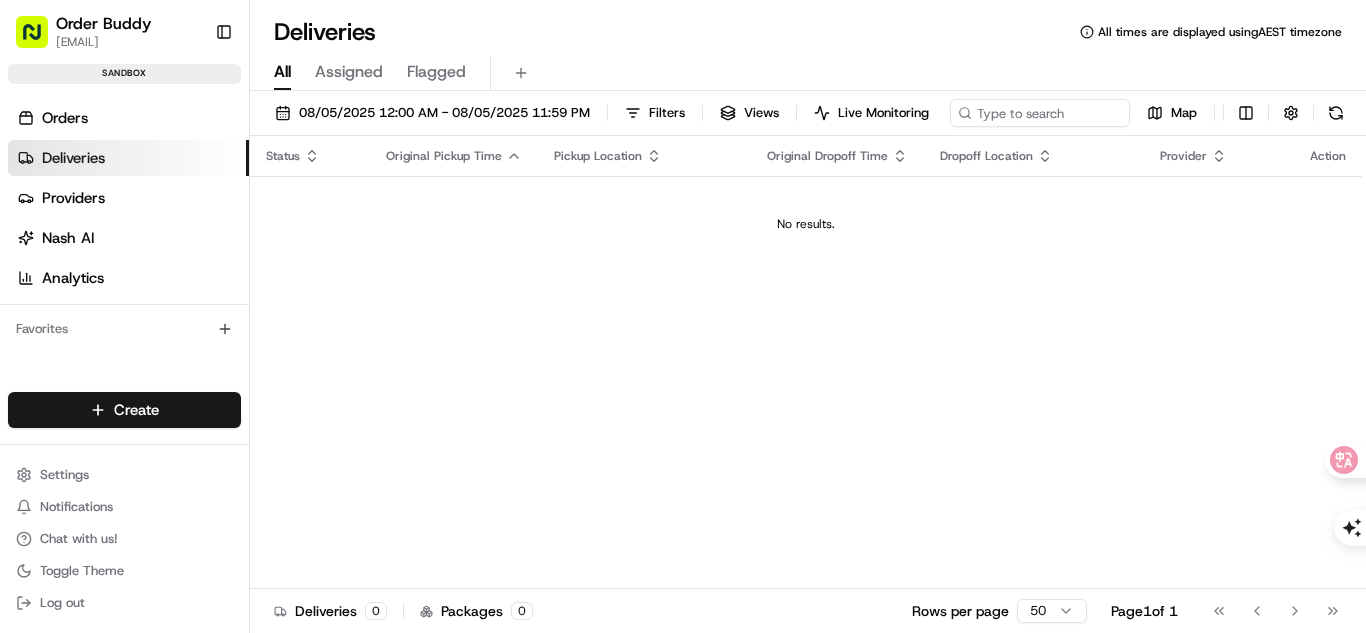 scroll, scrollTop: 0, scrollLeft: 0, axis: both 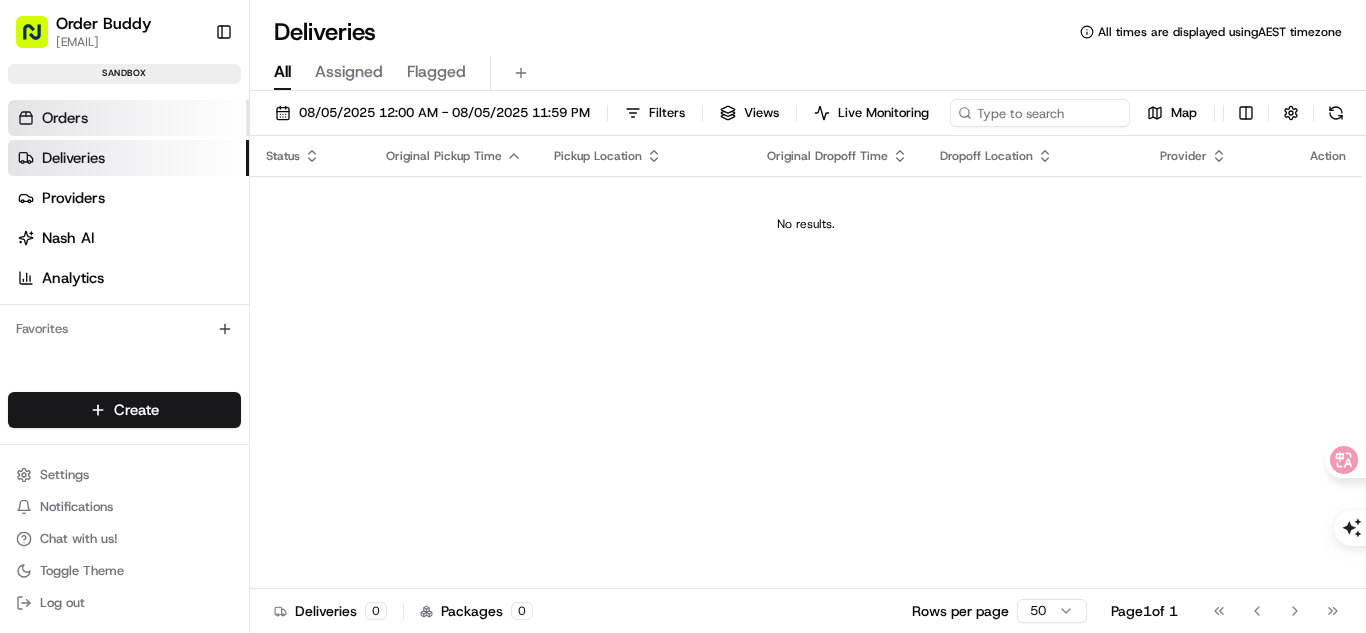 click on "Orders" at bounding box center [128, 118] 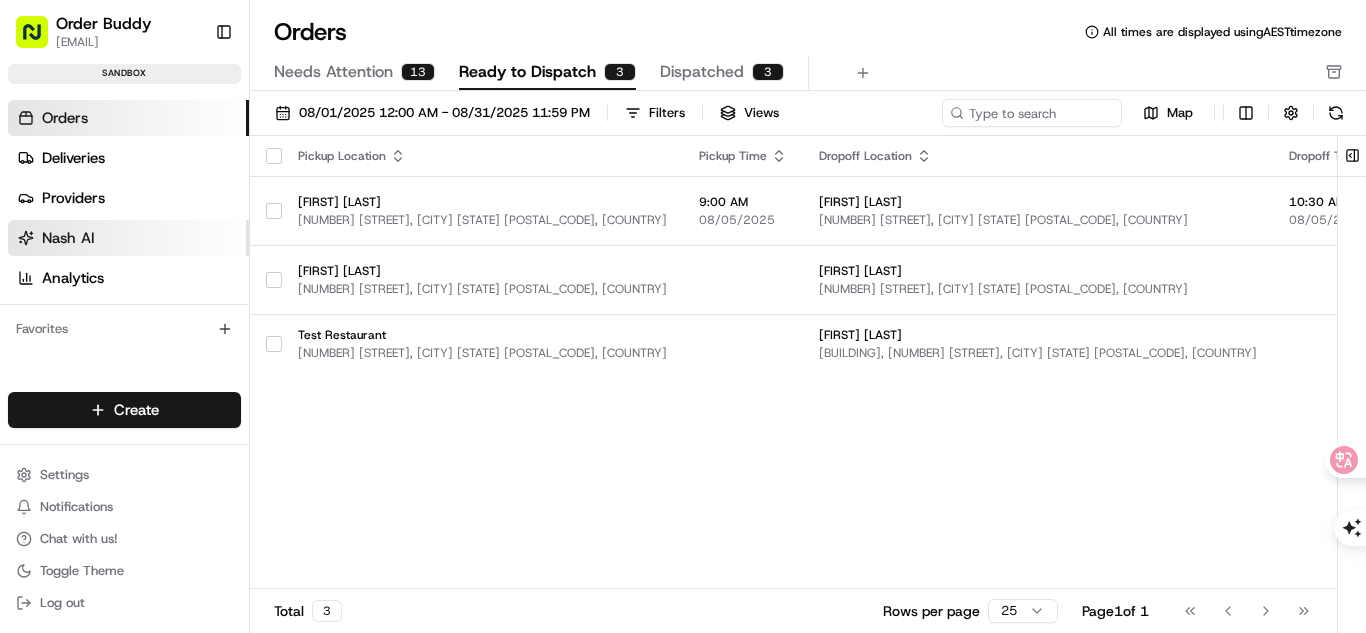 click on "Nash AI" at bounding box center (128, 238) 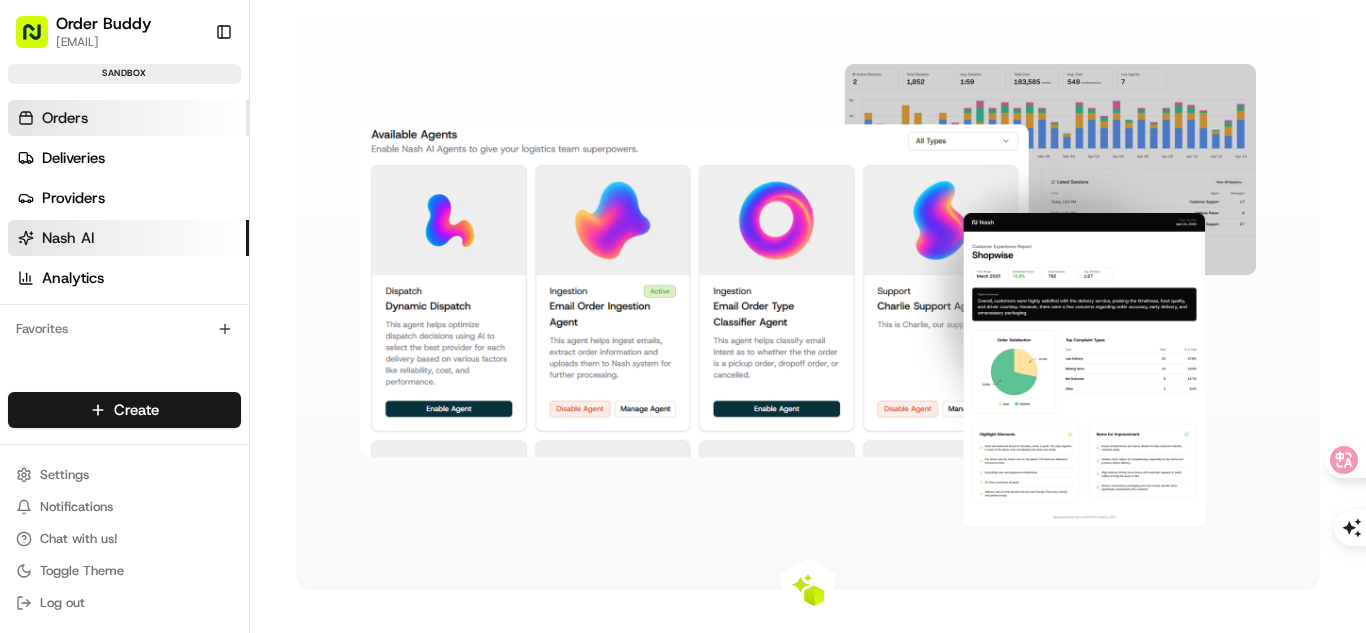 click on "Orders" at bounding box center [128, 118] 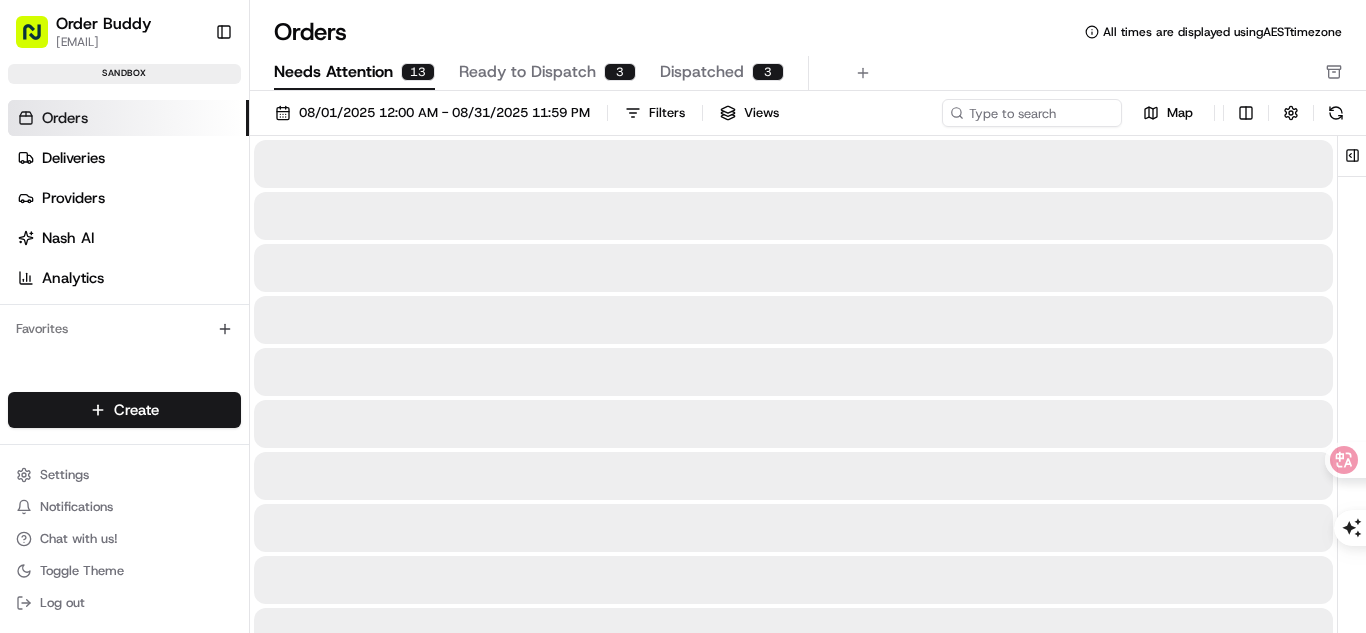 click on "Needs Attention" at bounding box center (333, 72) 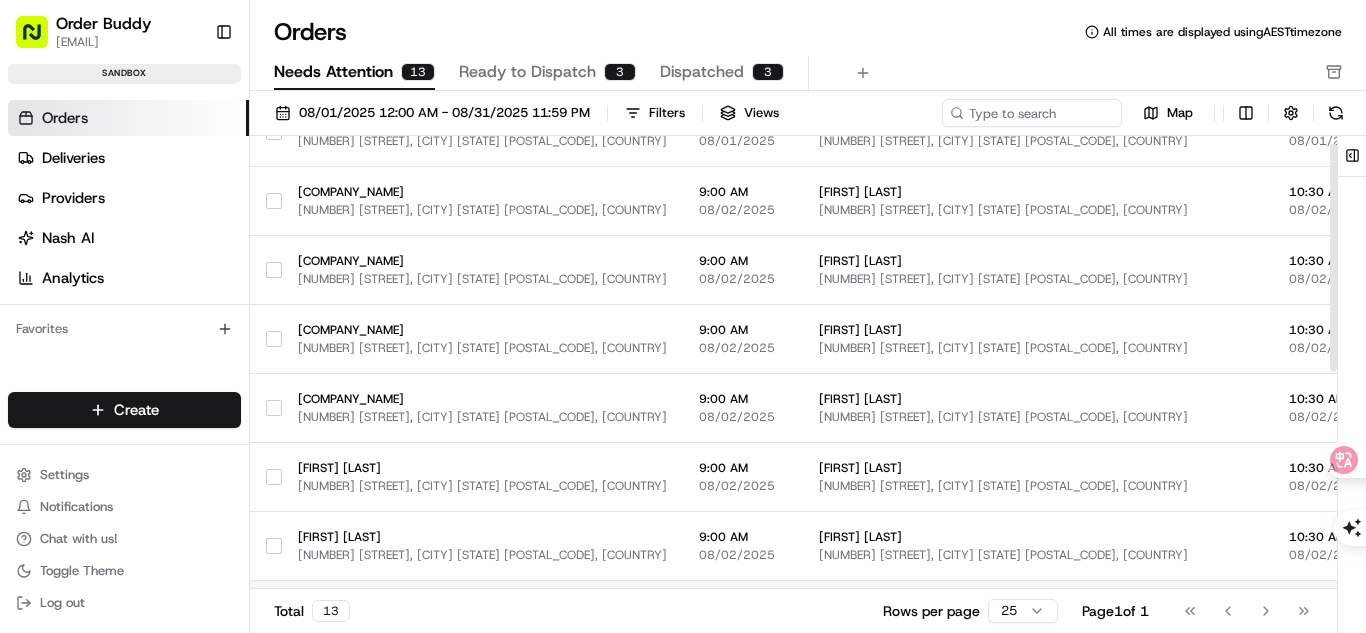 scroll, scrollTop: 0, scrollLeft: 0, axis: both 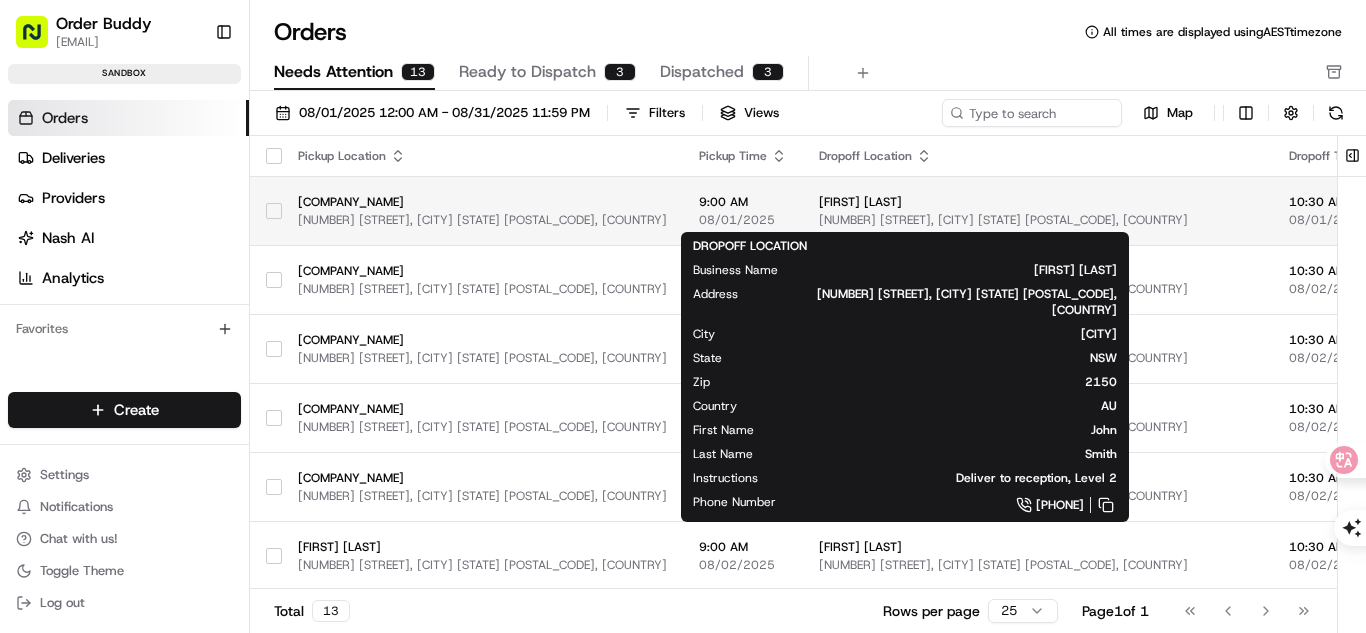click on "[NUMBER] [STREET], [CITY] [STATE] [POSTAL_CODE], [COUNTRY]" at bounding box center (1038, 220) 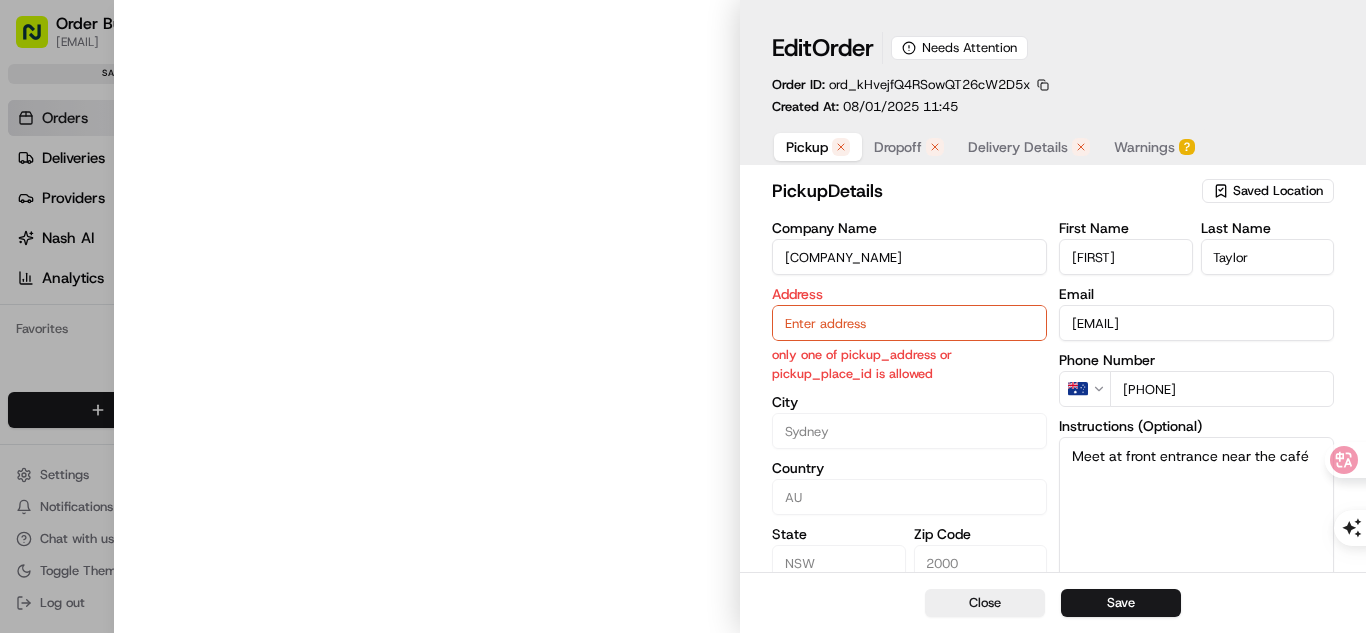 type on "[NUMBER] [STREET], [CITY] [STATE] [POSTAL_CODE], [COUNTRY]" 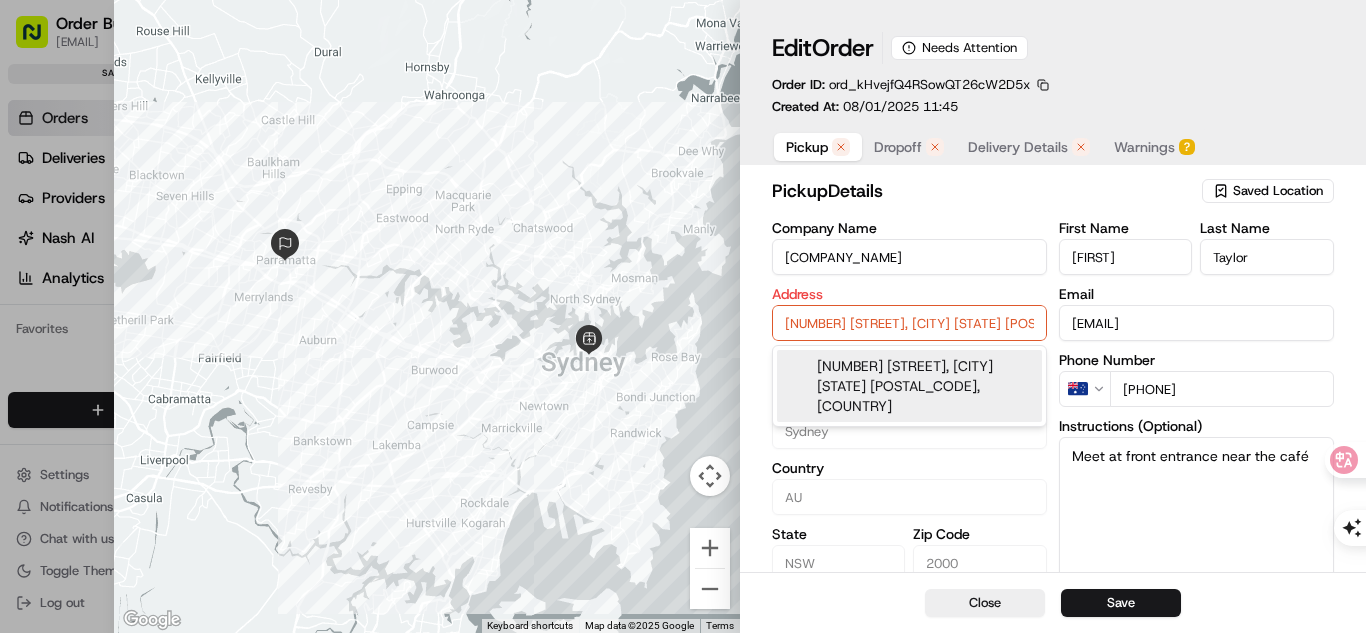 click on "[NUMBER] [STREET], [CITY] [STATE] [POSTAL_CODE], [COUNTRY]" at bounding box center (909, 323) 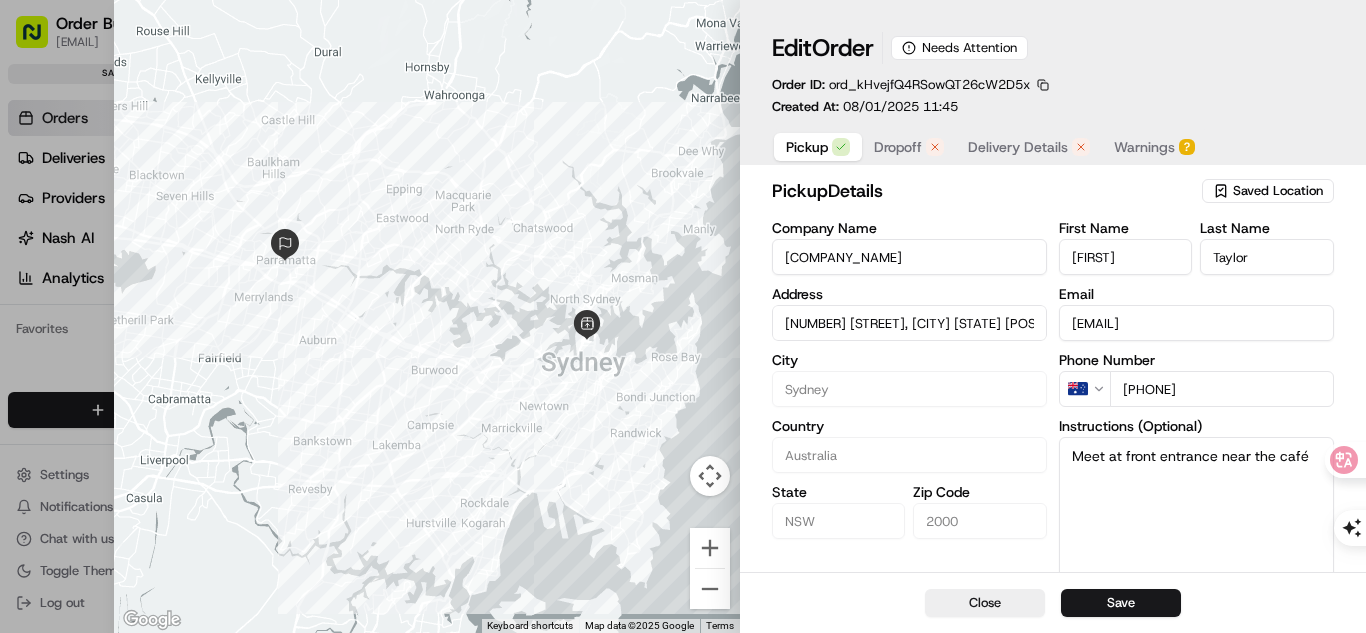 click 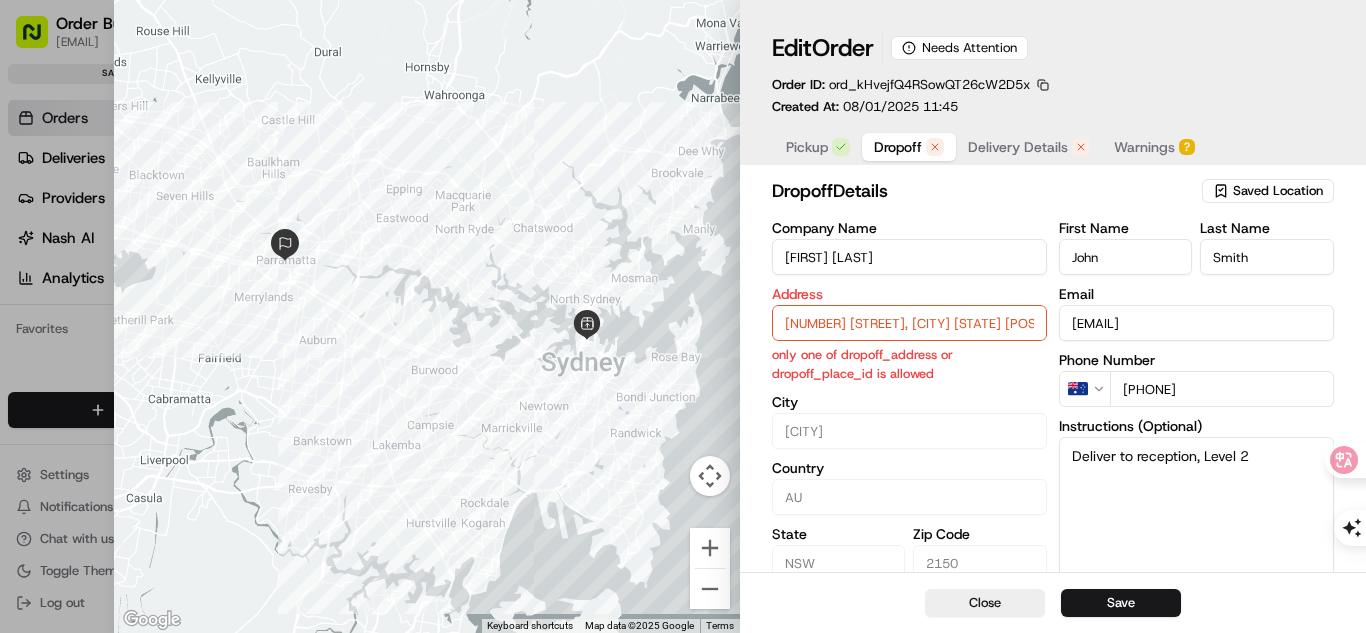 click on "[NUMBER] [STREET], [CITY] [STATE] [POSTAL_CODE], [COUNTRY]" at bounding box center [909, 323] 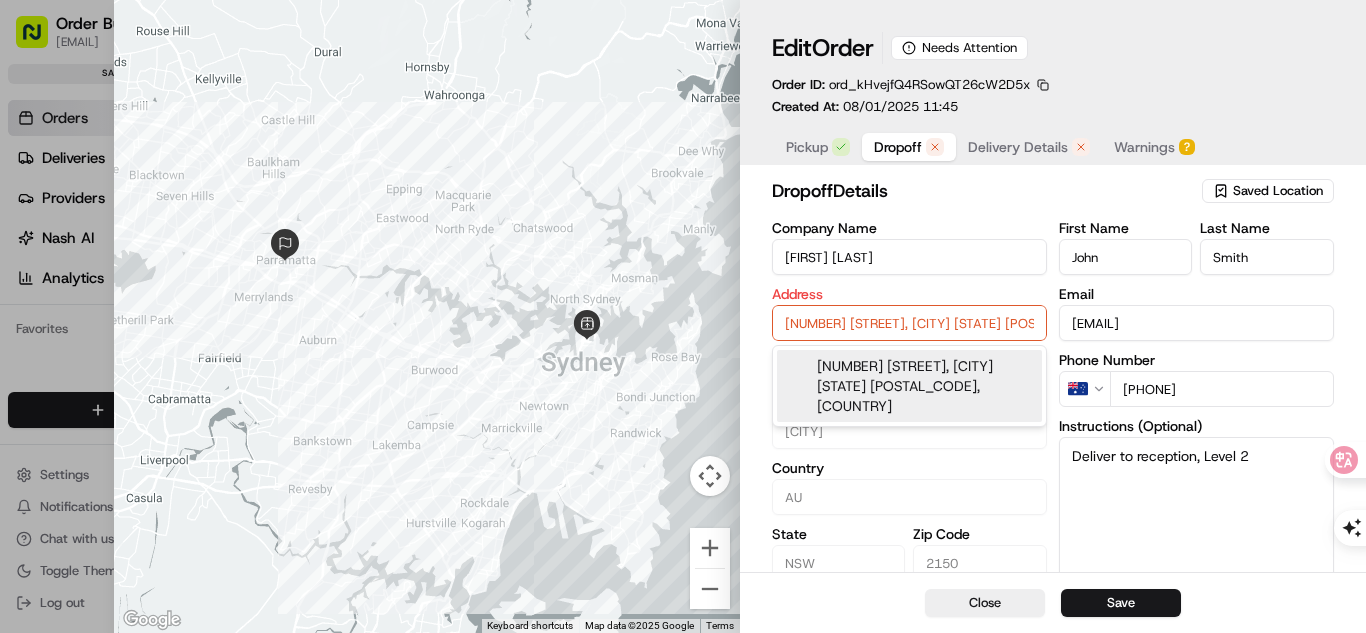 click on "Company Name [FIRST] [LAST] Address [NUMBER] [STREET], [CITY] [STATE] [POSTAL_CODE], [COUNTRY] only one of dropoff_address or dropoff_place_id is allowed City Parramatta Country AU State NSW Zip Code 2150" at bounding box center (909, 404) 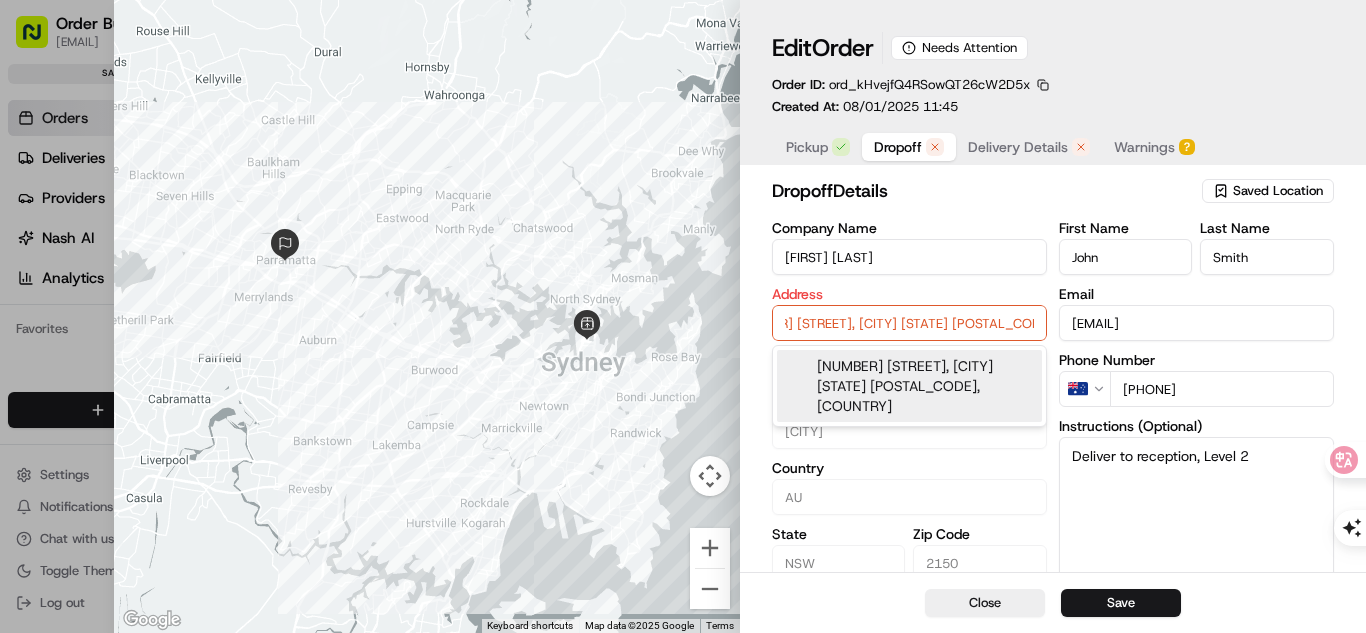 scroll, scrollTop: 0, scrollLeft: 0, axis: both 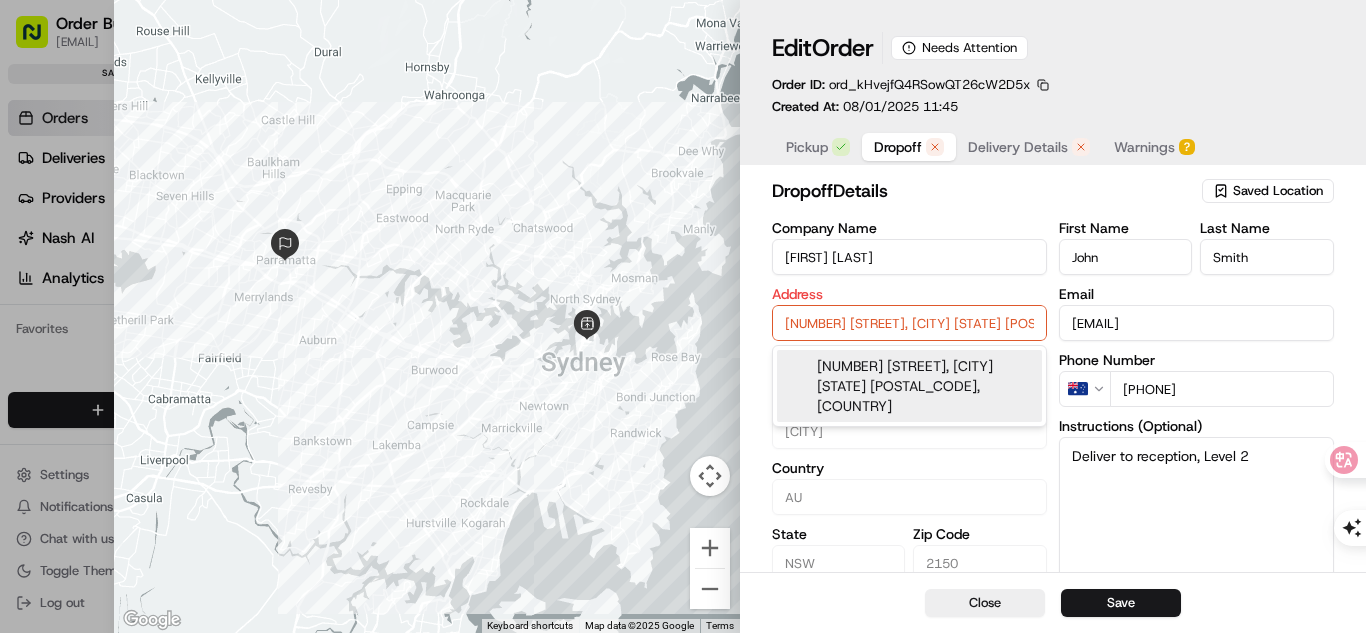 drag, startPoint x: 997, startPoint y: 320, endPoint x: 723, endPoint y: 329, distance: 274.14777 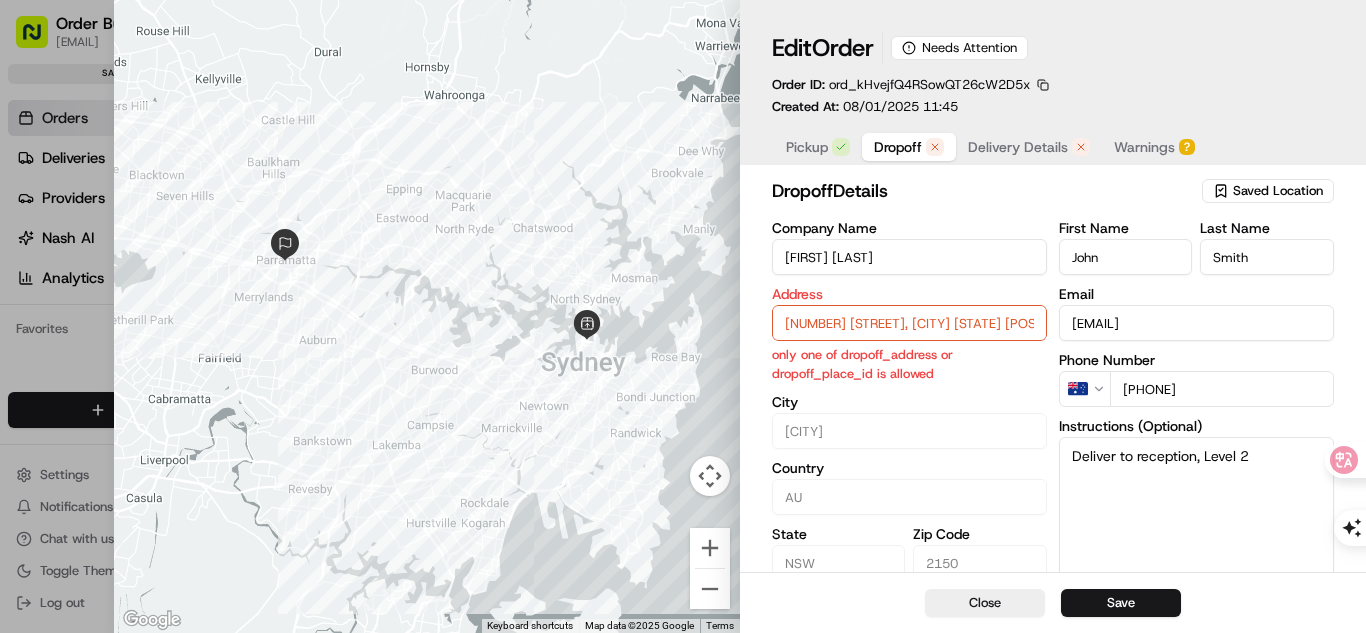 click on "Warnings ?" at bounding box center [1154, 147] 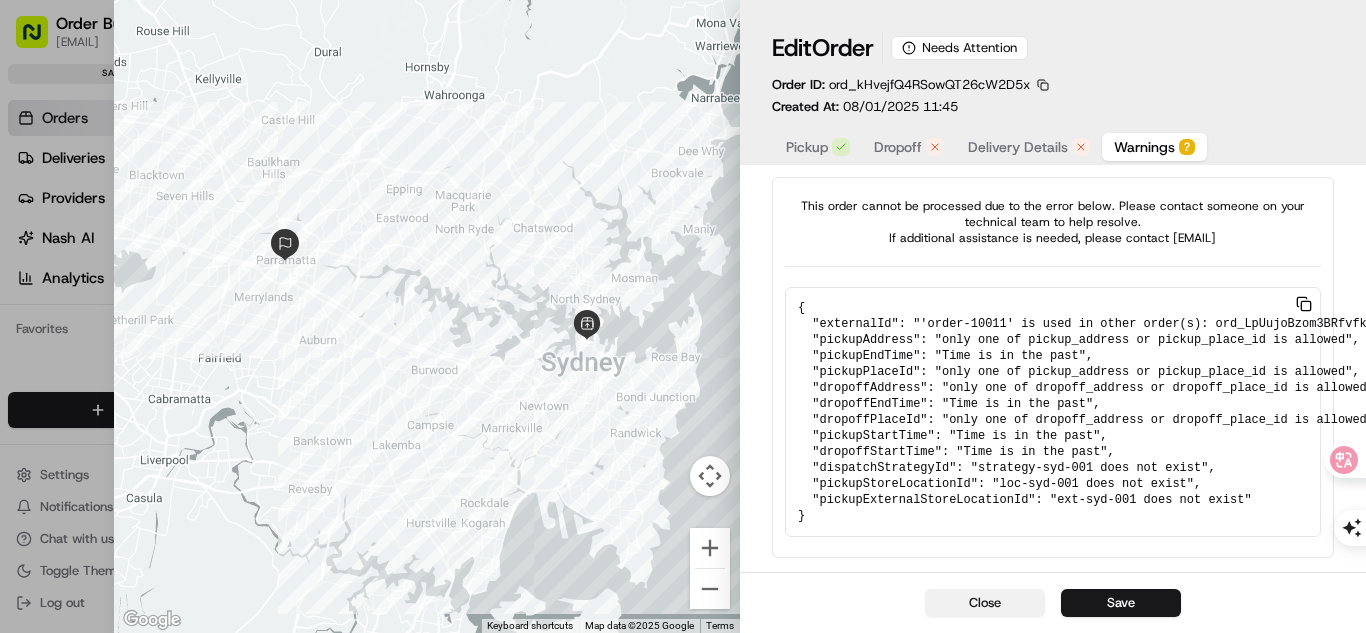 click on "Close" at bounding box center (985, 603) 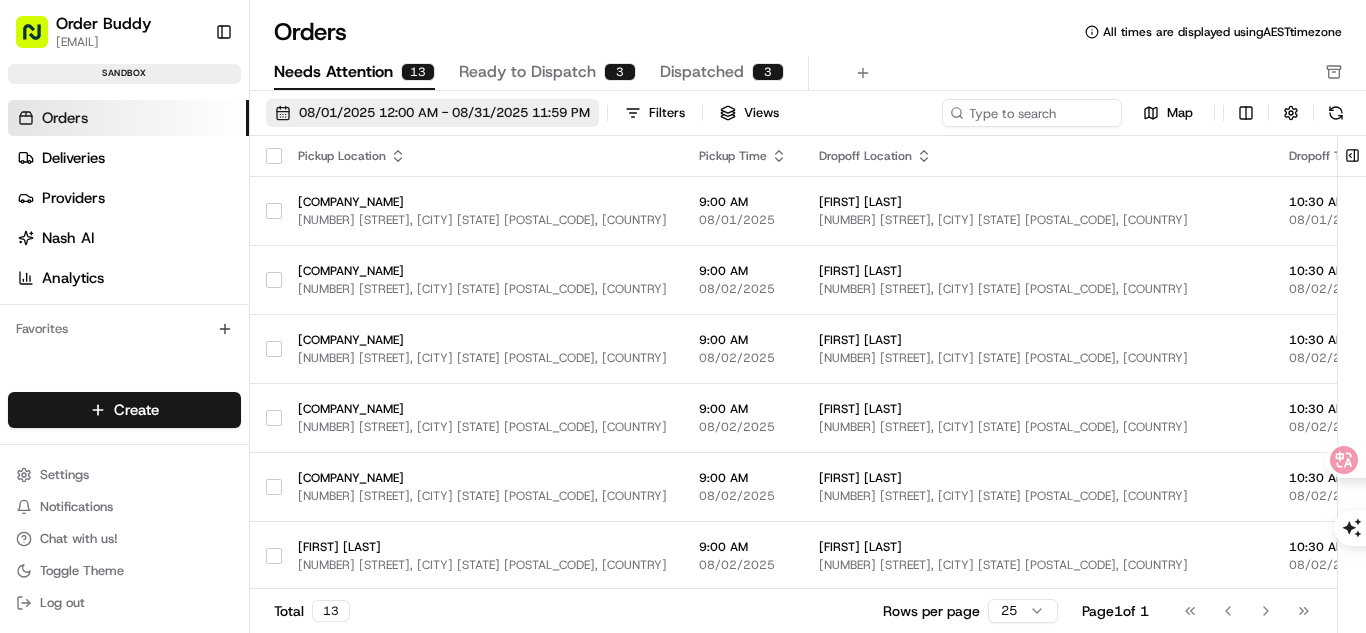 click on "08/01/2025 12:00 AM - 08/31/2025 11:59 PM" at bounding box center [444, 113] 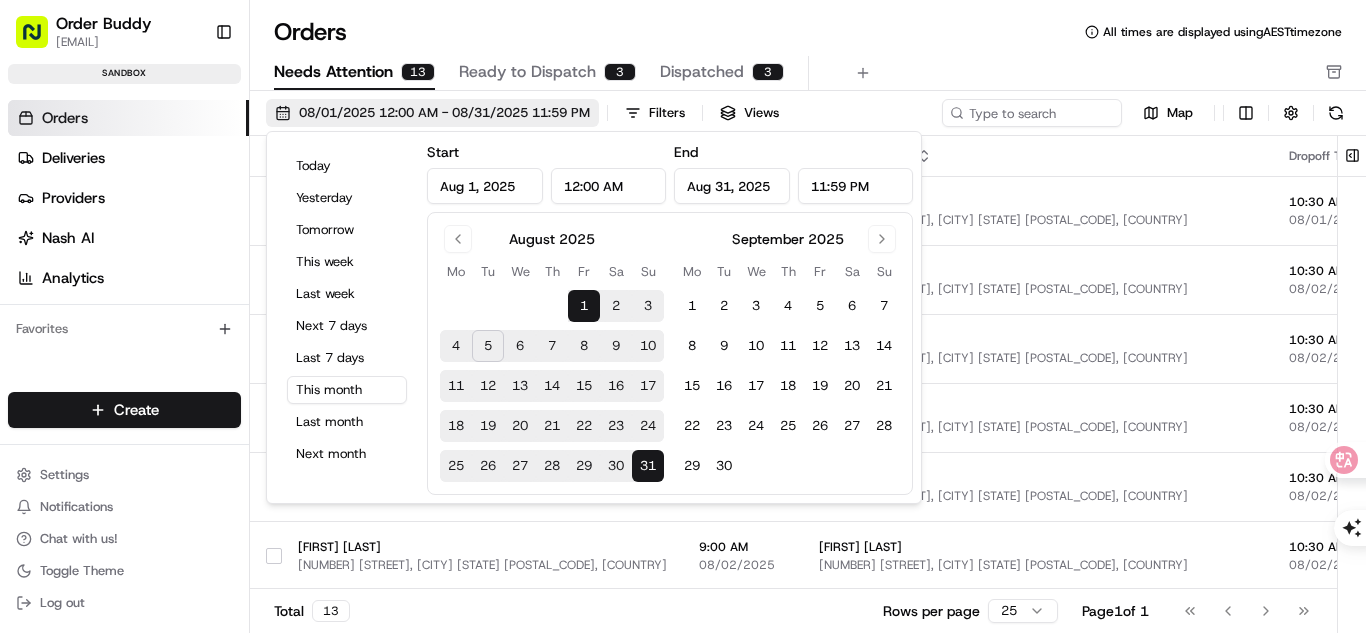 click on "08/01/2025 12:00 AM - 08/31/2025 11:59 PM" at bounding box center [444, 113] 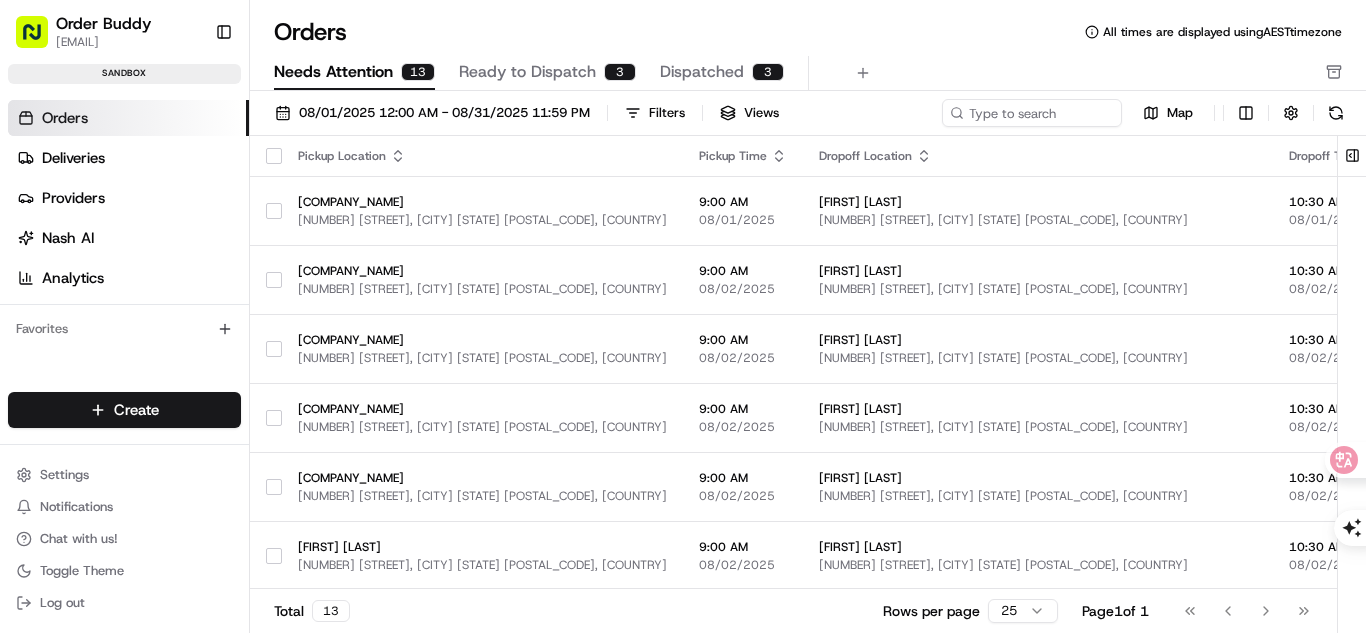 click on "Dispatched" at bounding box center (702, 72) 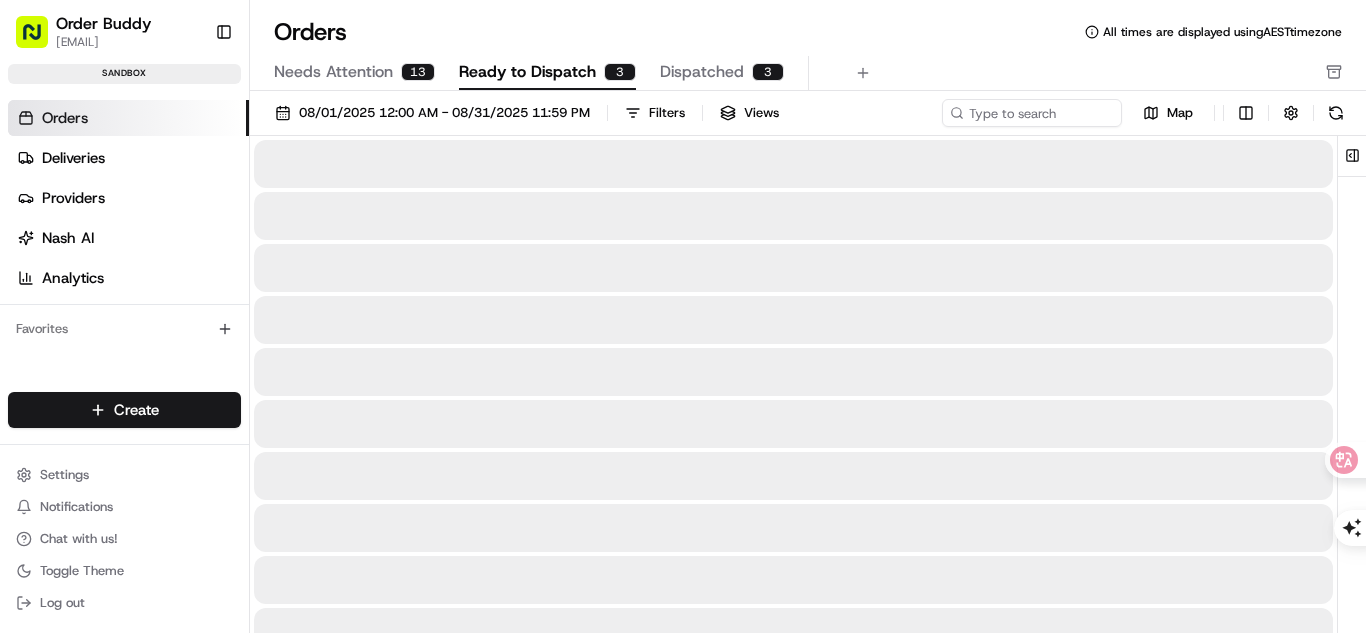 click on "Ready to Dispatch" at bounding box center [527, 72] 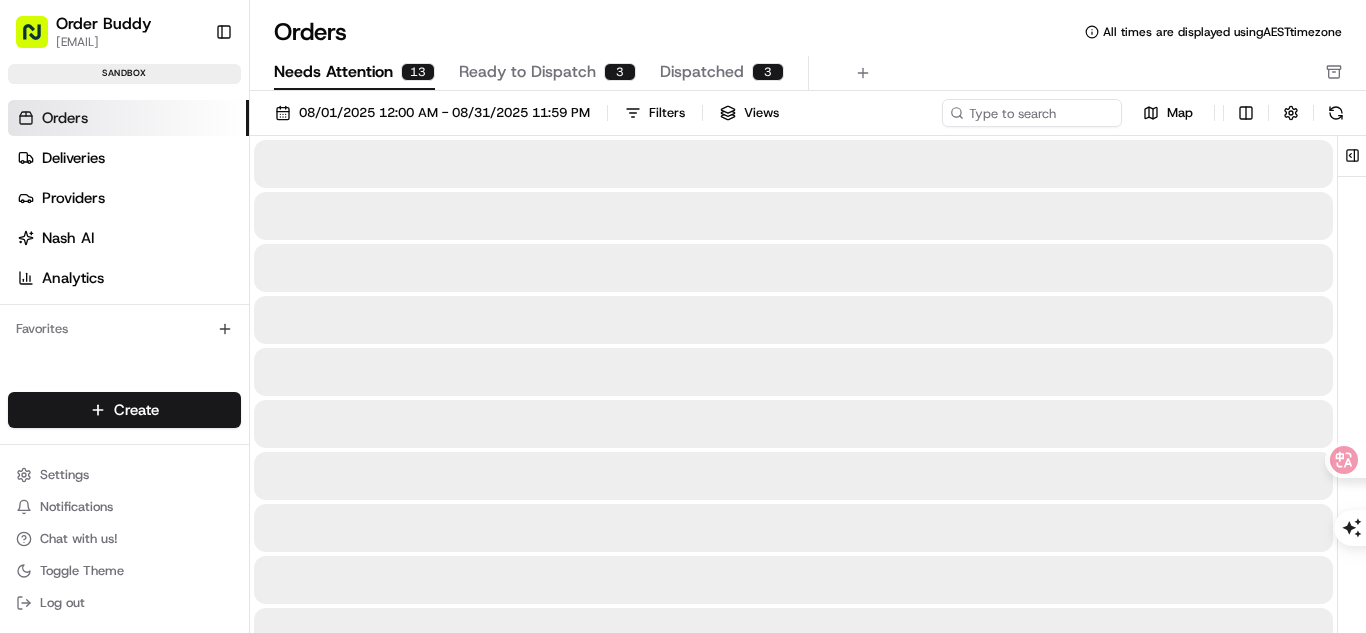 click on "13" at bounding box center [418, 72] 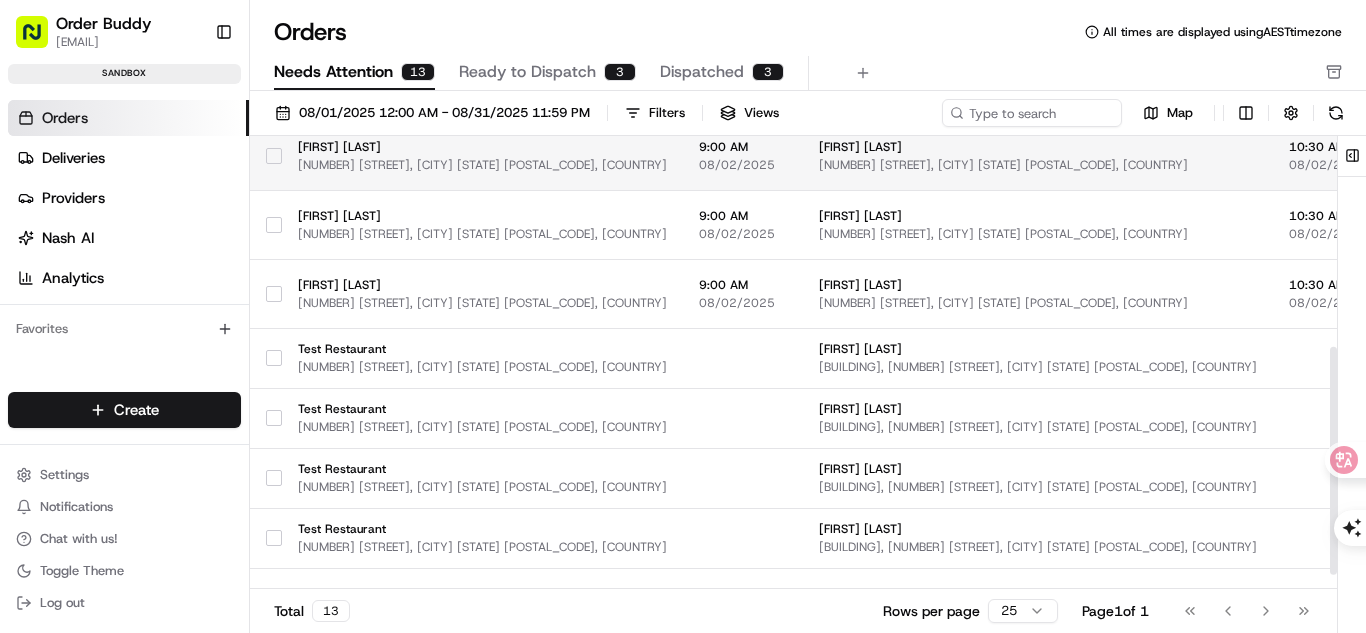 scroll, scrollTop: 448, scrollLeft: 0, axis: vertical 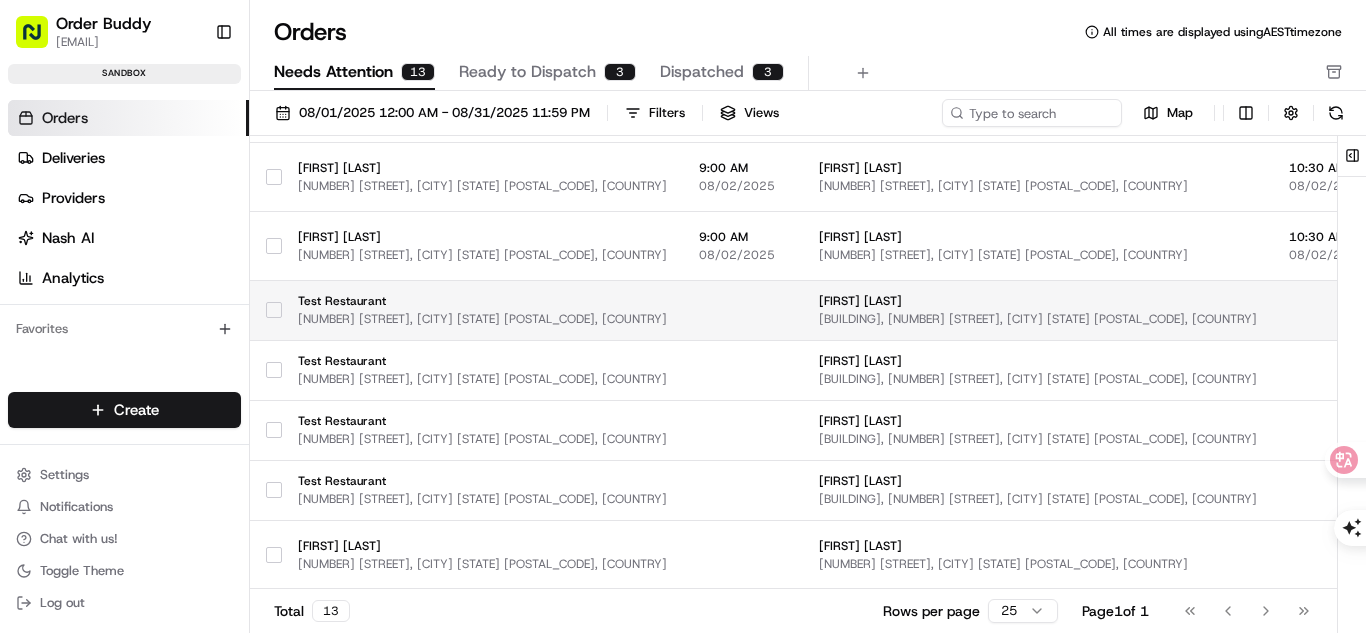 click on "Test Restaurant 123 Collins St, Melbourne VIC 3000, Australia" at bounding box center [482, 310] 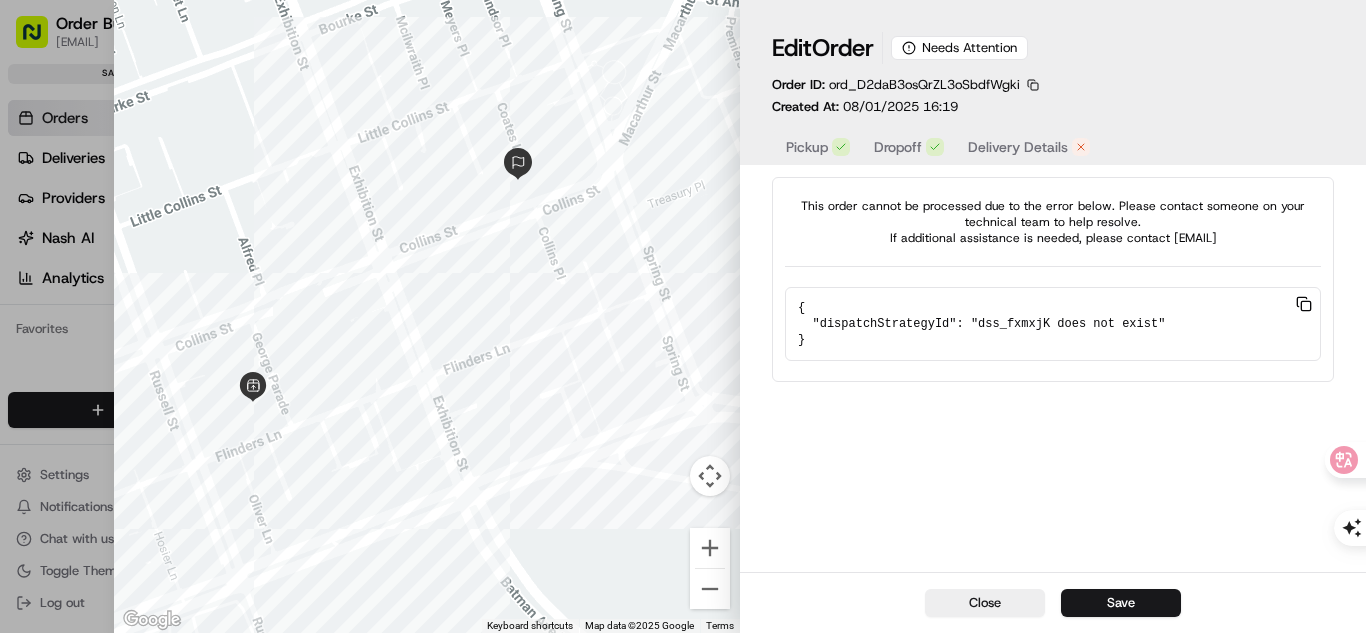 click on "Delivery Details" at bounding box center (1018, 147) 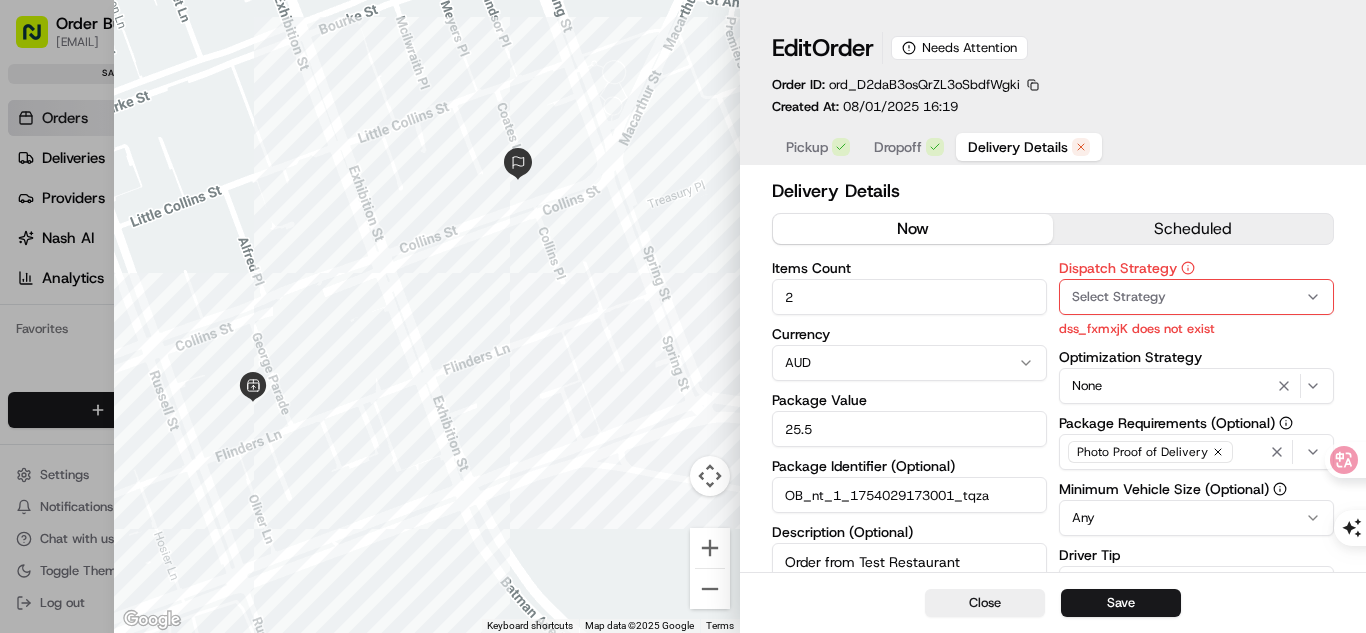 click on "Pickup" at bounding box center [818, 147] 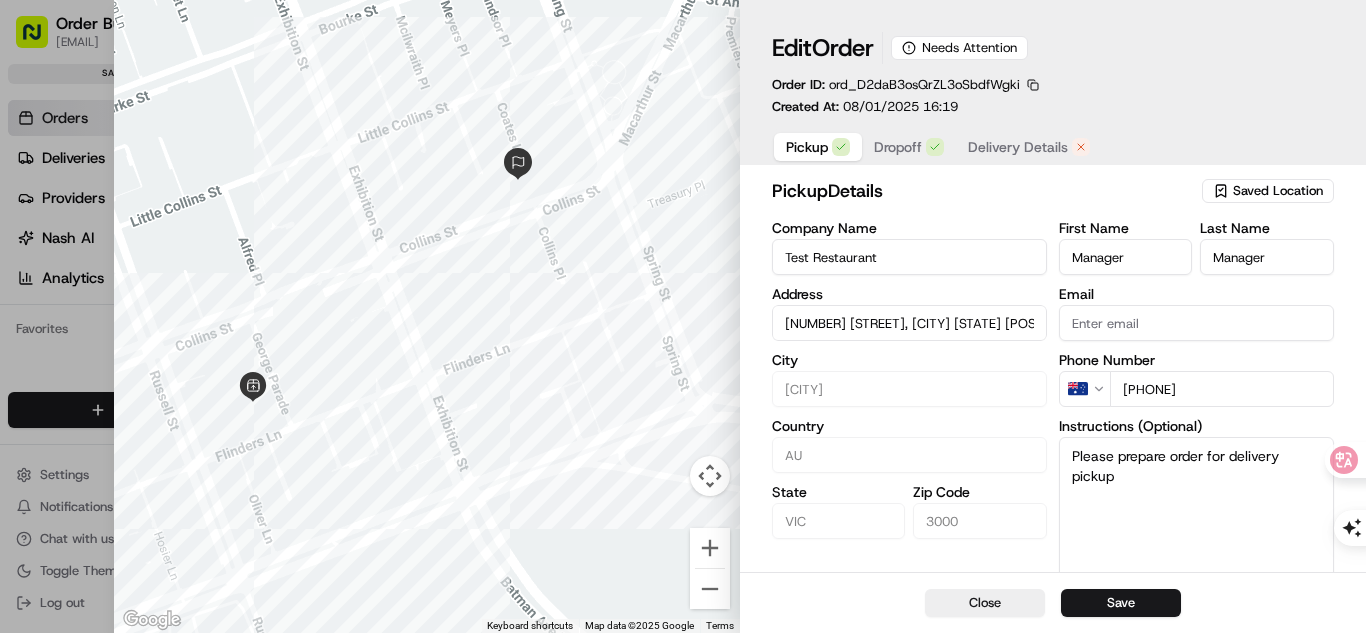 click on "Dropoff" at bounding box center (898, 147) 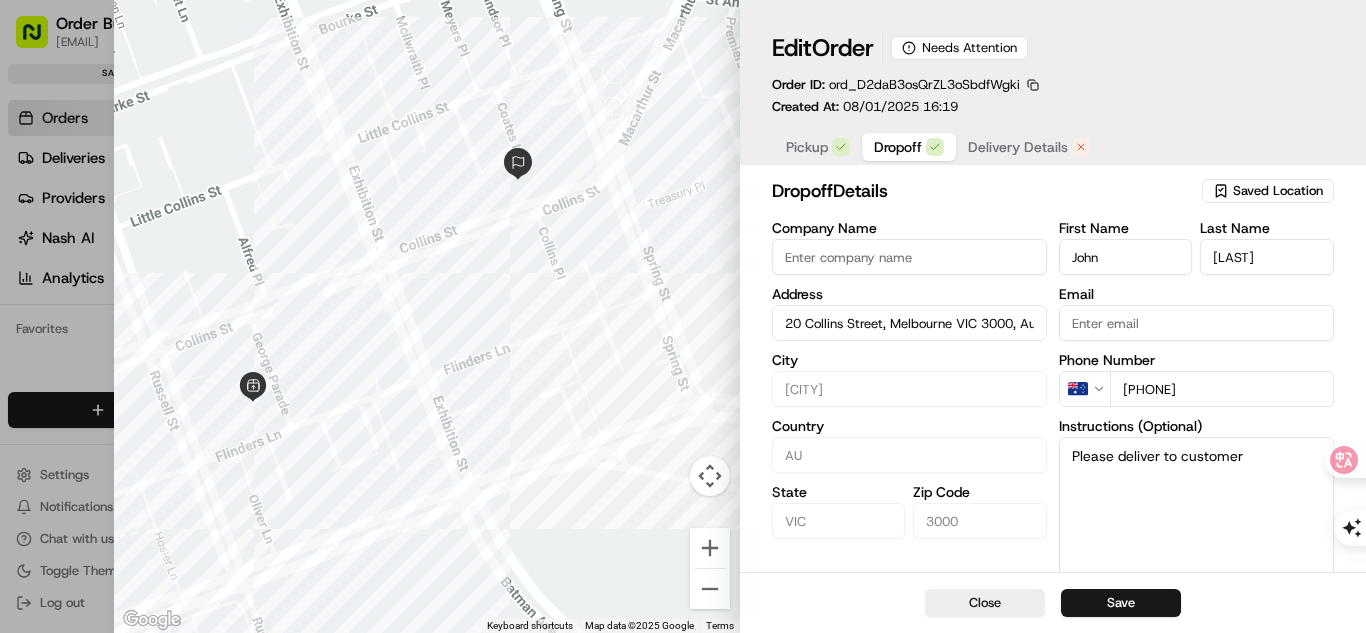 click on "Pickup" at bounding box center [818, 147] 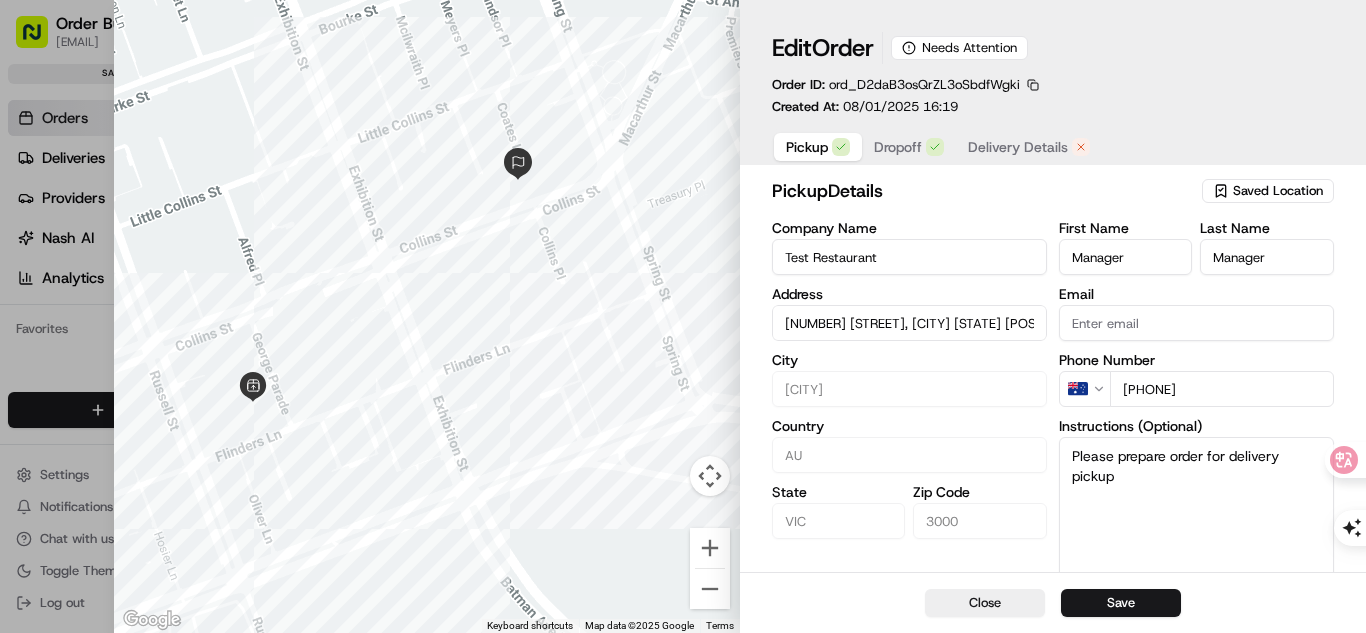 click at bounding box center [683, 316] 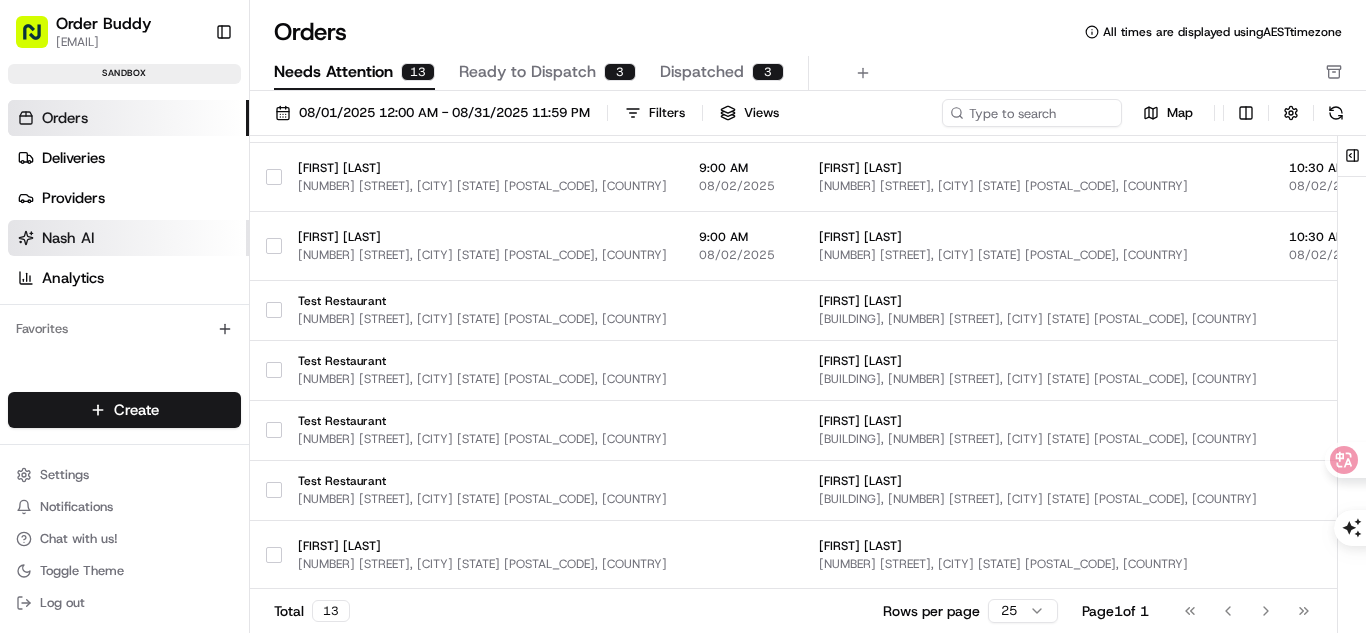 click on "Nash AI" at bounding box center (128, 238) 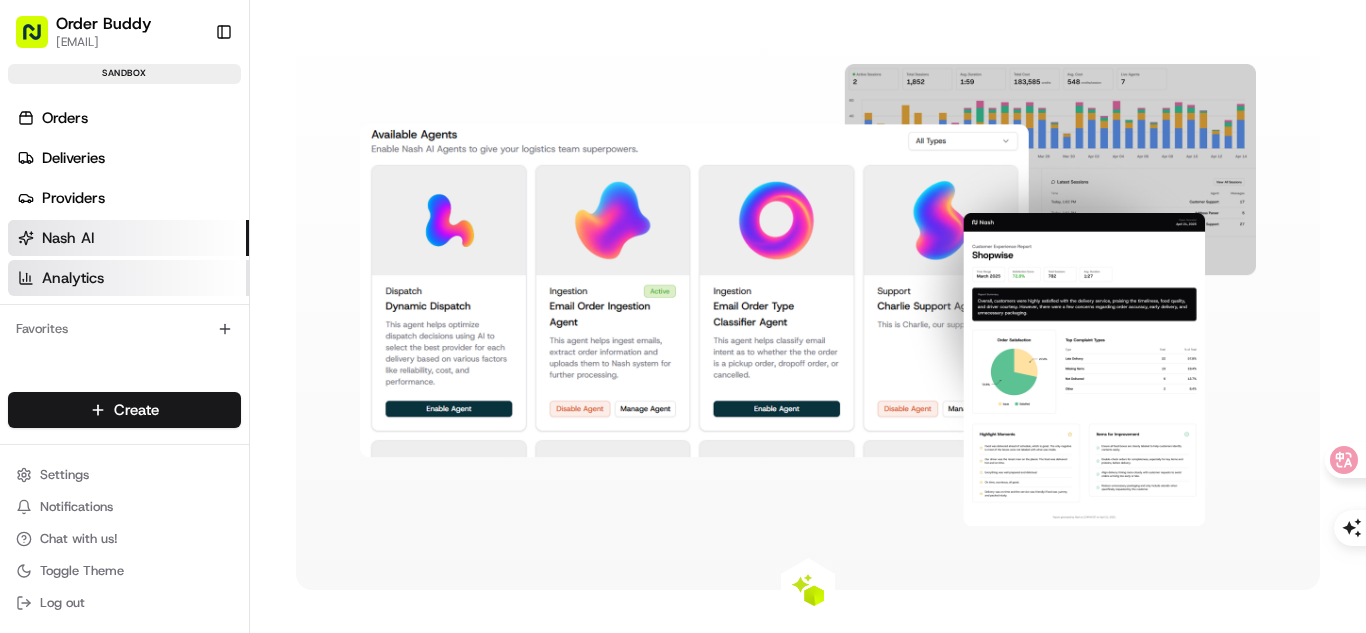click on "Analytics" at bounding box center [128, 278] 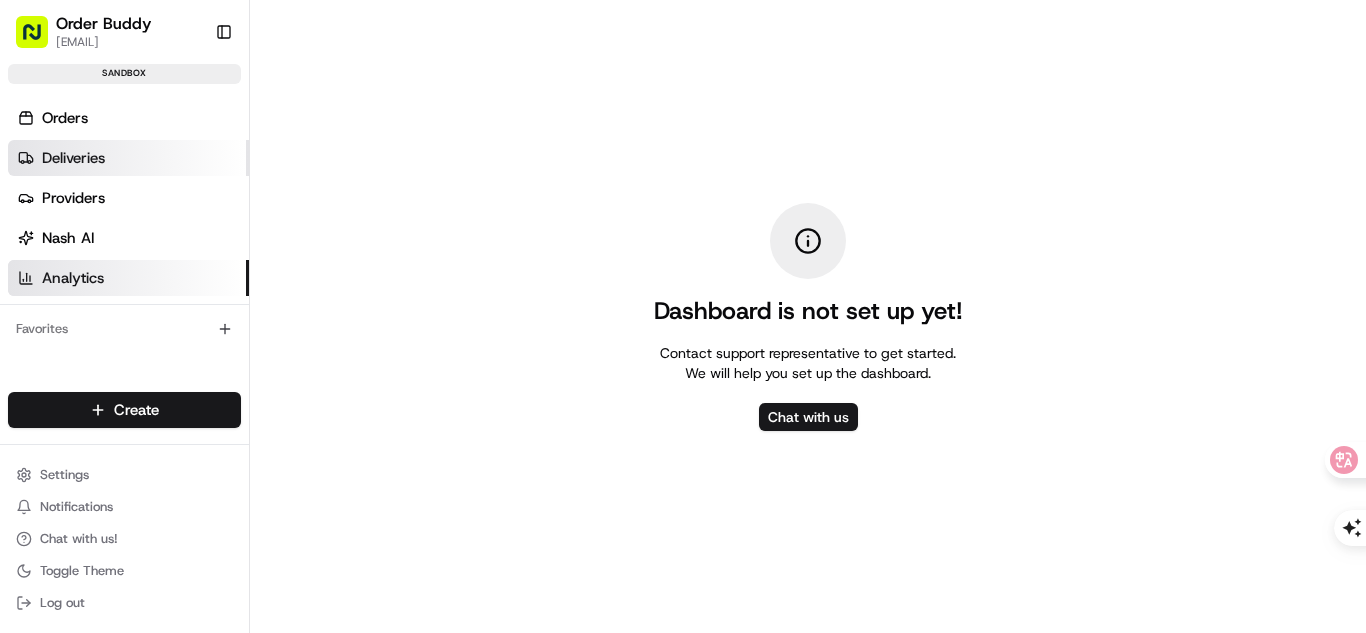 click on "Deliveries" at bounding box center [128, 158] 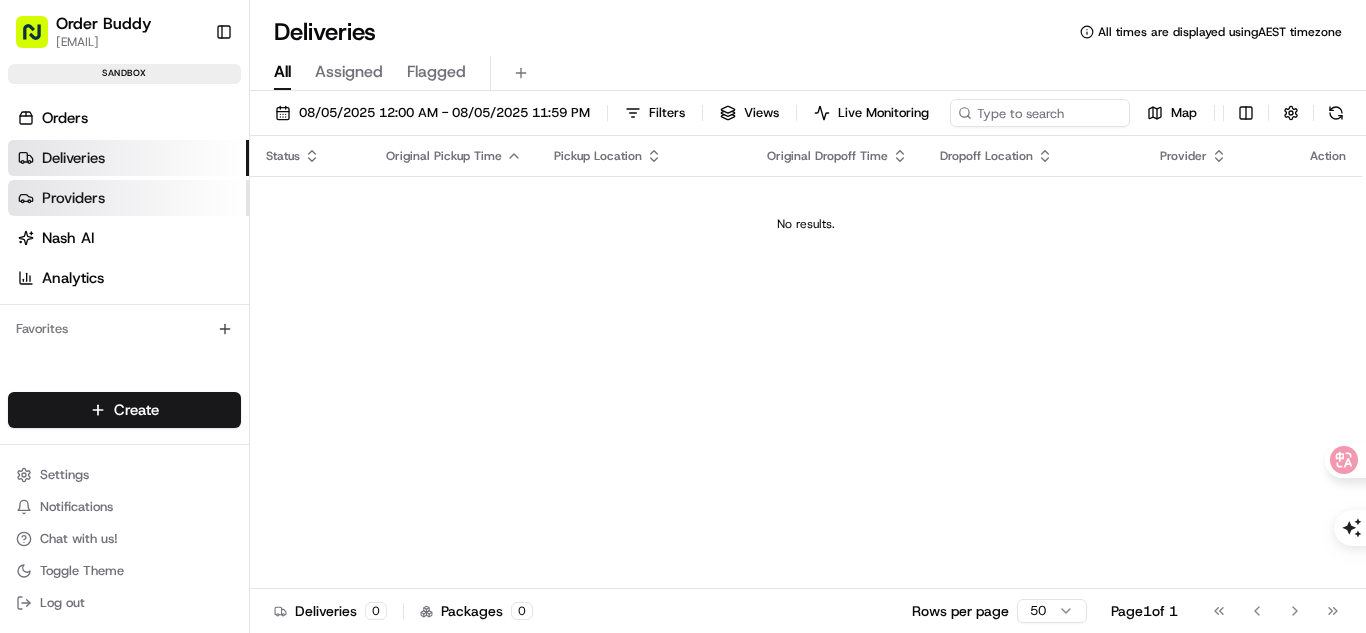 click on "Providers" at bounding box center [128, 198] 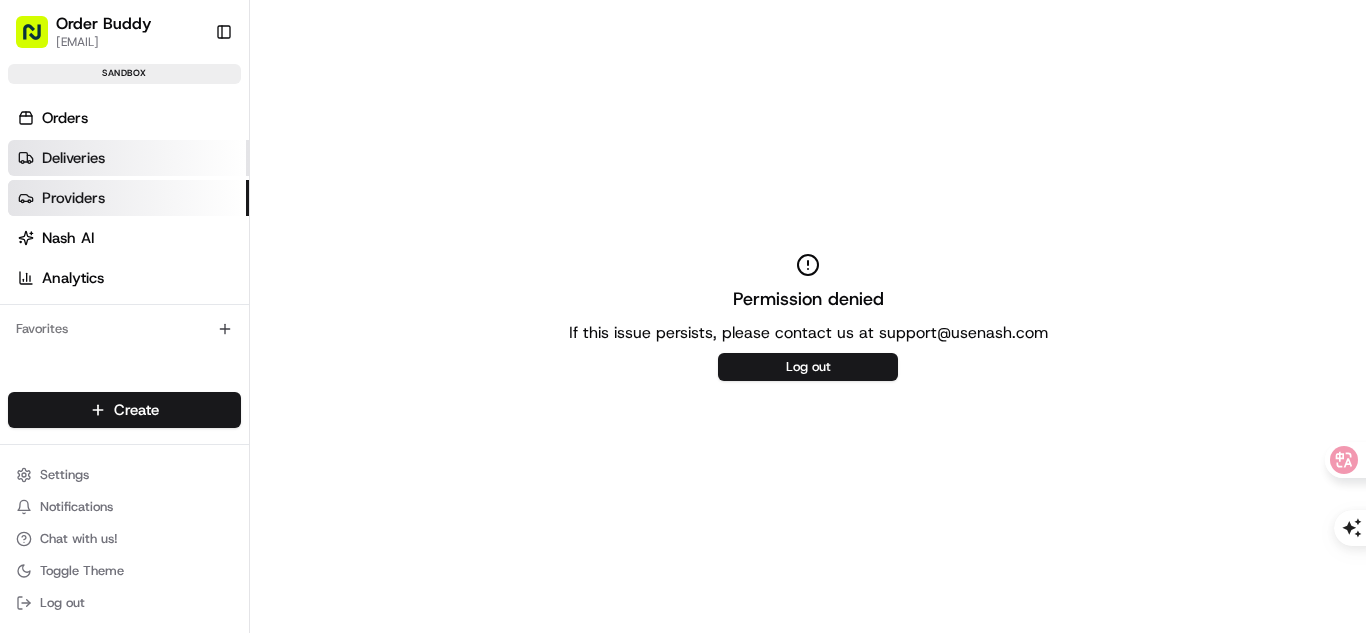 click on "Deliveries" at bounding box center [128, 158] 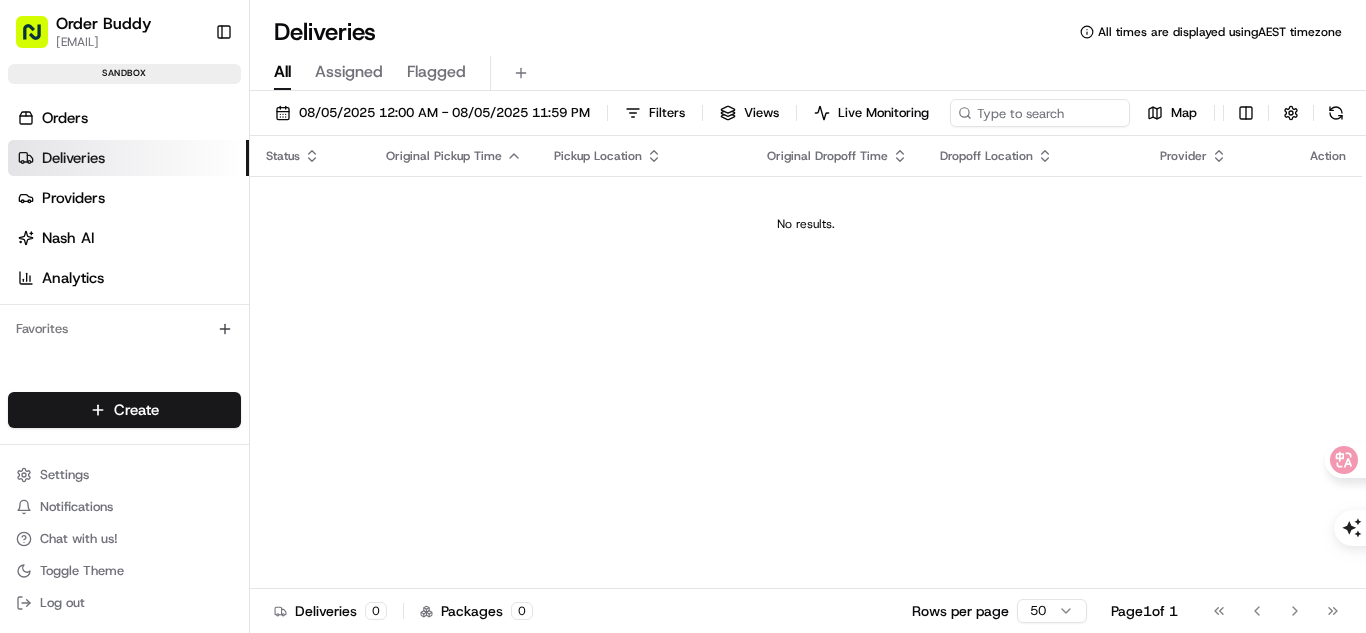click on "Order Buddy [EMAIL] Toggle Sidebar sandbox Orders Deliveries Providers Nash AI Analytics Favorites Main Menu Members Organization Organization Users Roles Preferences Customization Tracking Orchestration Automations Locations Pickup Locations Dropoff Locations Billing Billing Refund Requests Integrations Notification Triggers Webhooks API Keys Request Logs Create Settings Notifications Chat with us! Toggle Theme Log out Deliveries All times are displayed using AEST timezone All Assigned Flagged 08/05/2025 12:00 AM - 08/05/2025 11:59 PM Filters Views Live Monitoring Map Status Original Pickup Time Pickup Location Original Dropoff Time Dropoff Location Provider Action No results. Deliveries 0 Packages 0 Rows per page 50 Page 1 of 1 Go to first page Go to previous page Go to next page Go to last page" at bounding box center (683, 316) 